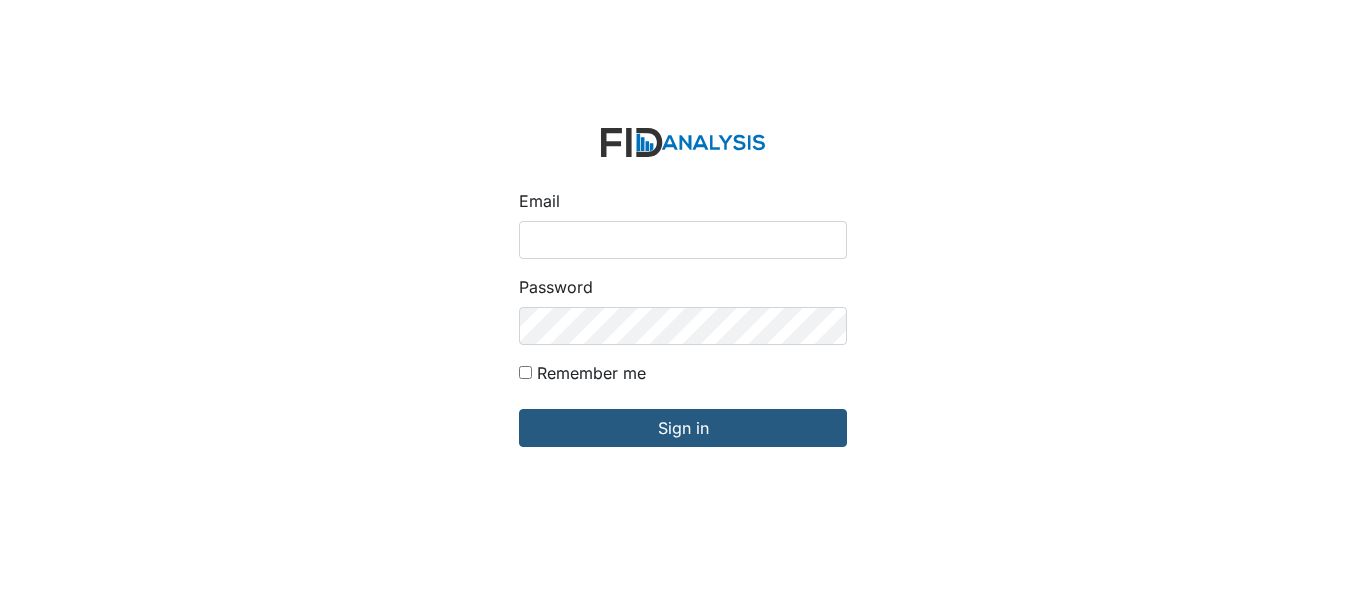 scroll, scrollTop: 0, scrollLeft: 0, axis: both 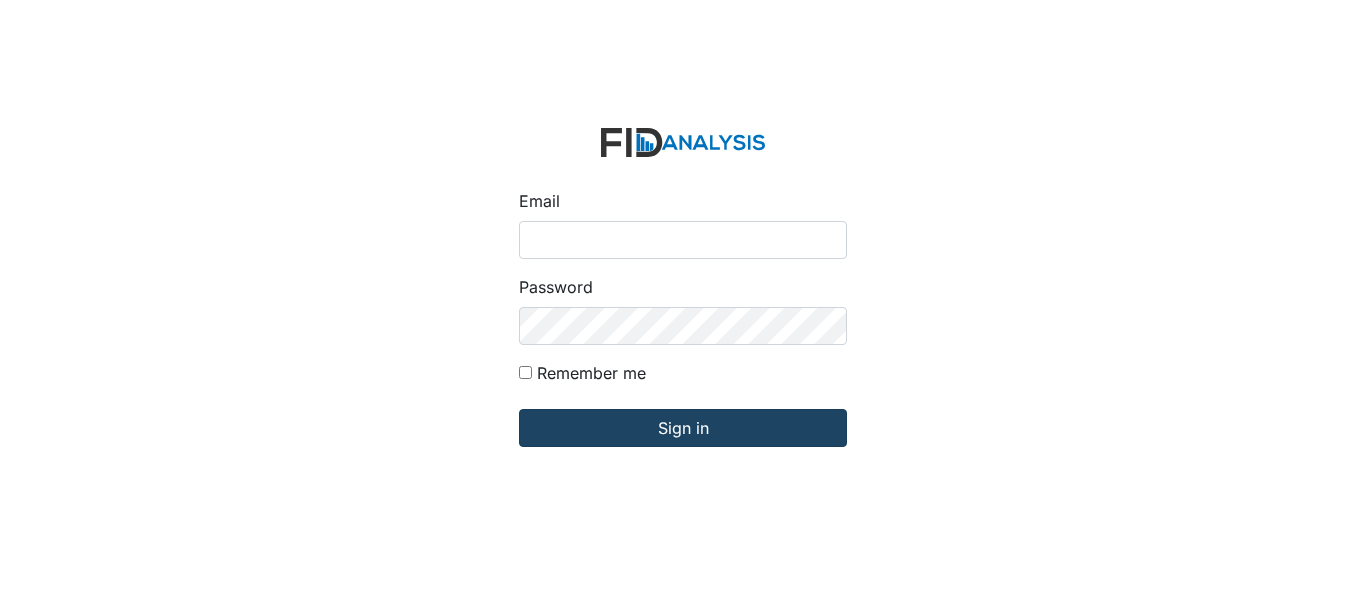type on "[EMAIL_ADDRESS][DOMAIN_NAME]" 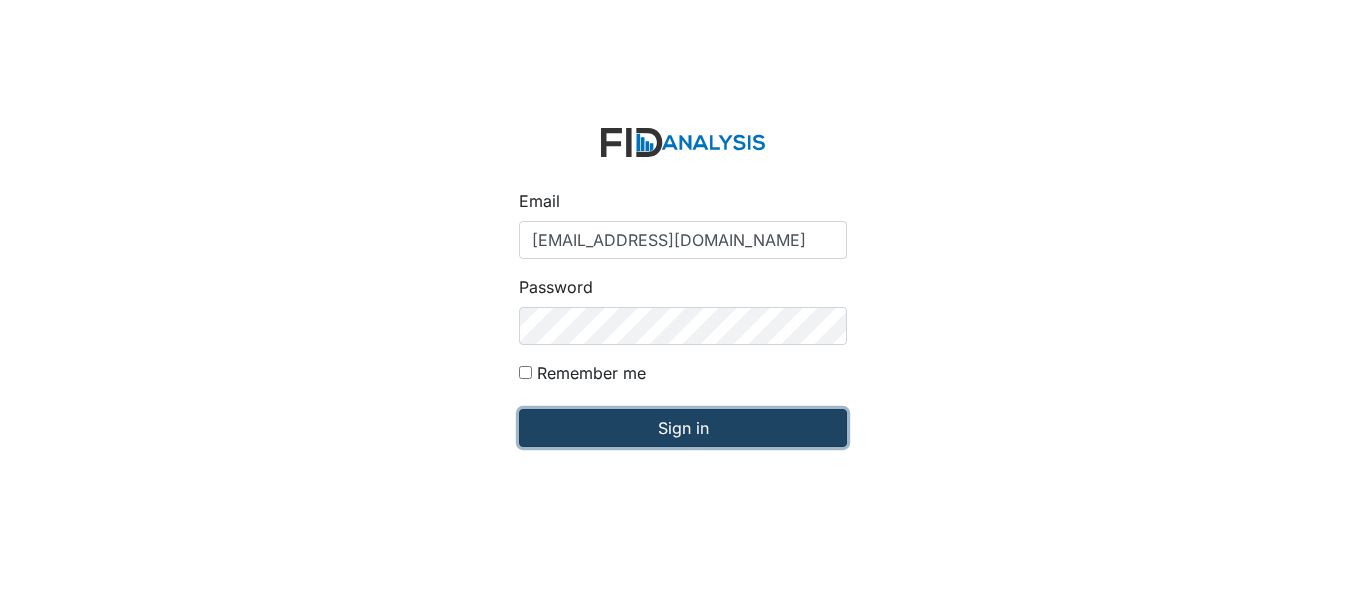 click on "Sign in" at bounding box center (683, 428) 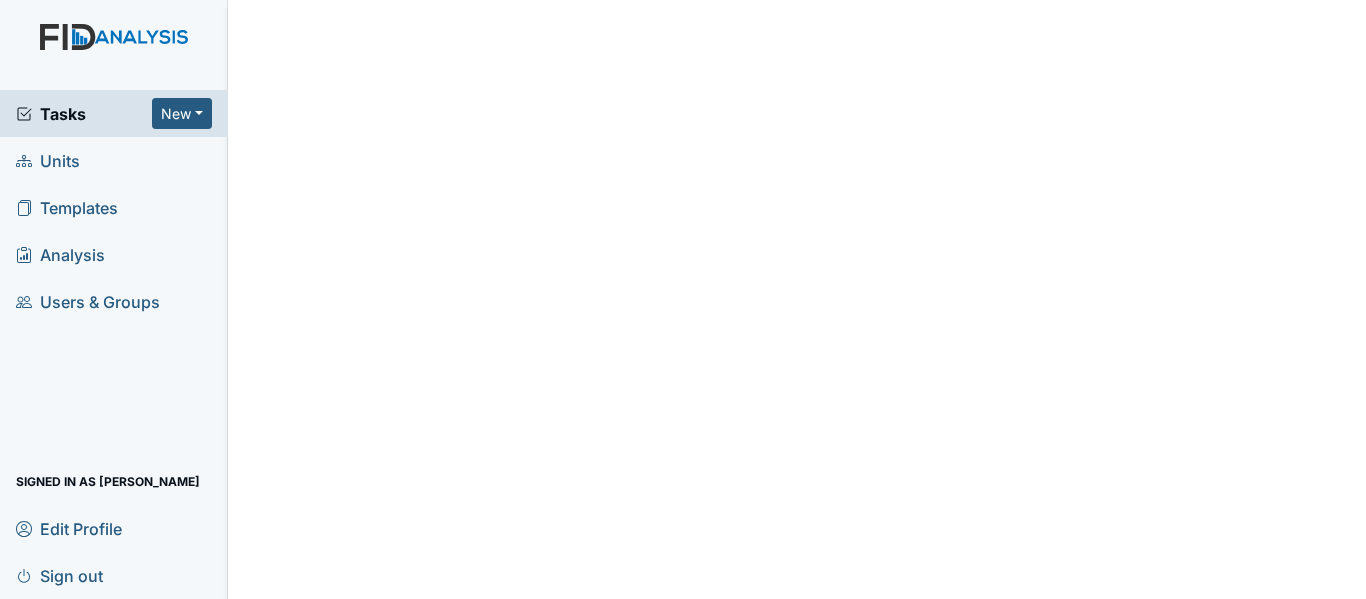 scroll, scrollTop: 0, scrollLeft: 0, axis: both 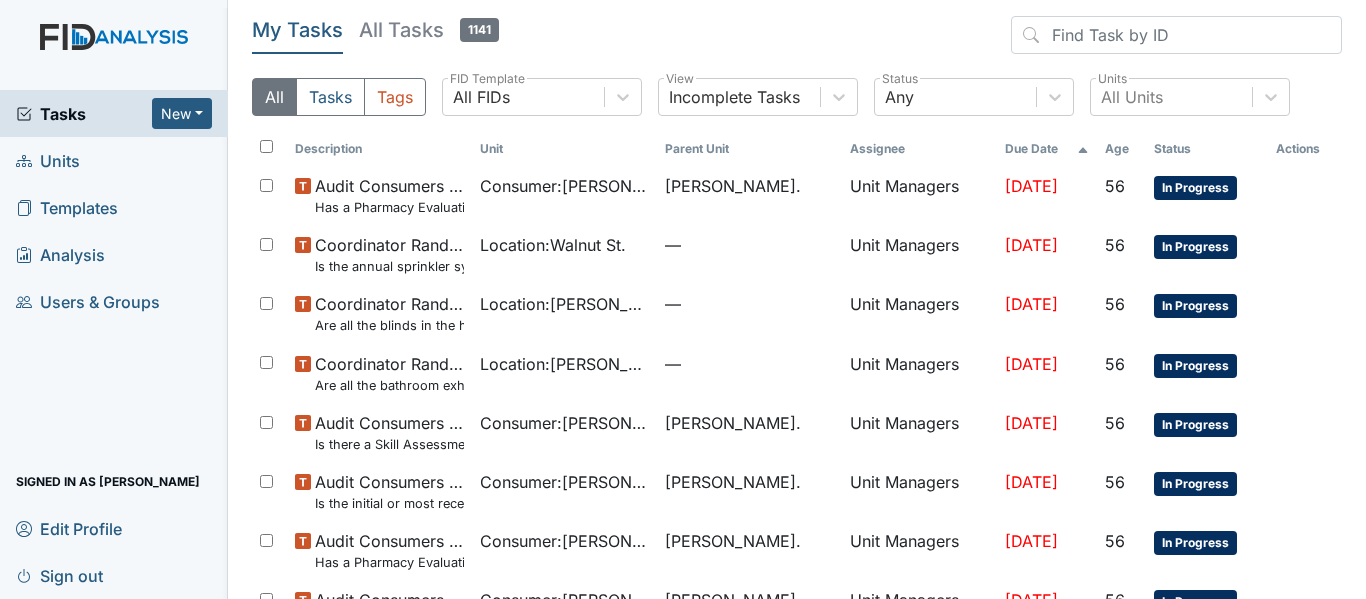click on "Units" at bounding box center (114, 160) 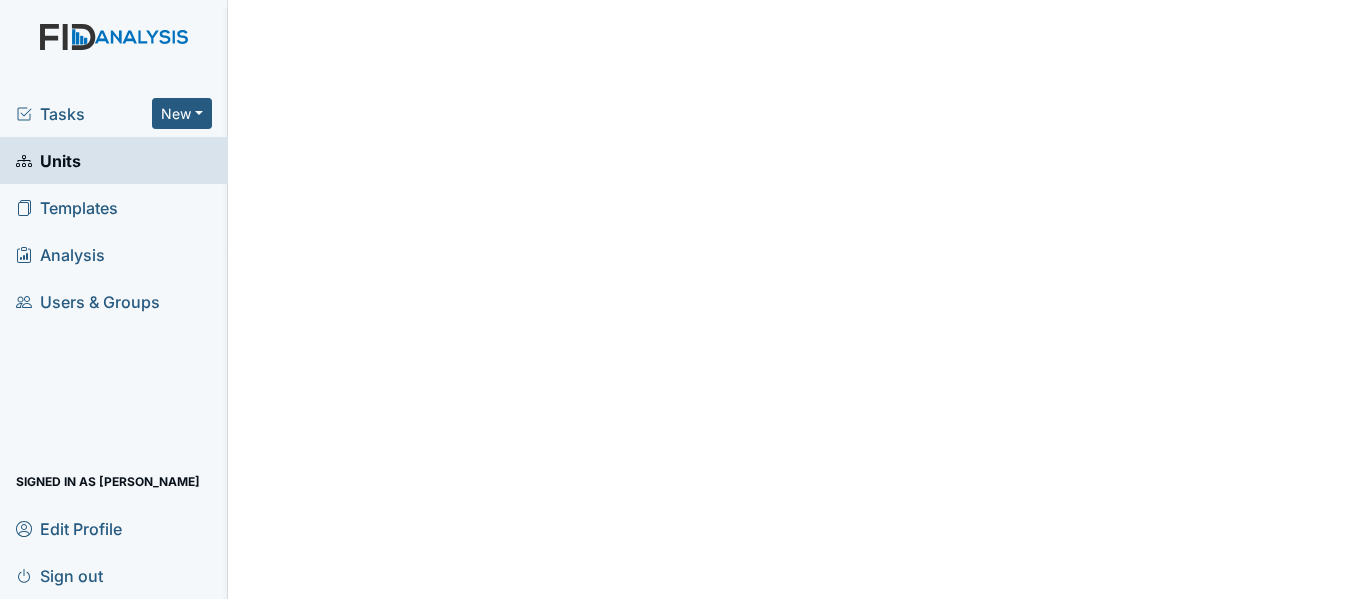 scroll, scrollTop: 0, scrollLeft: 0, axis: both 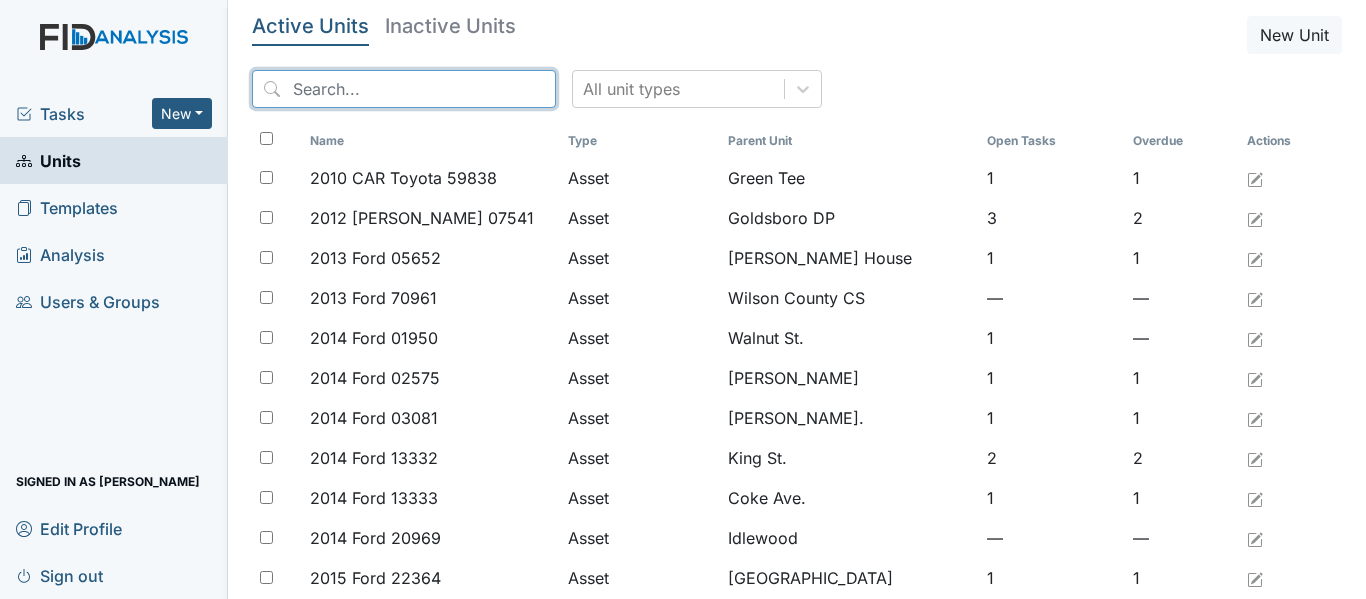 click at bounding box center (404, 89) 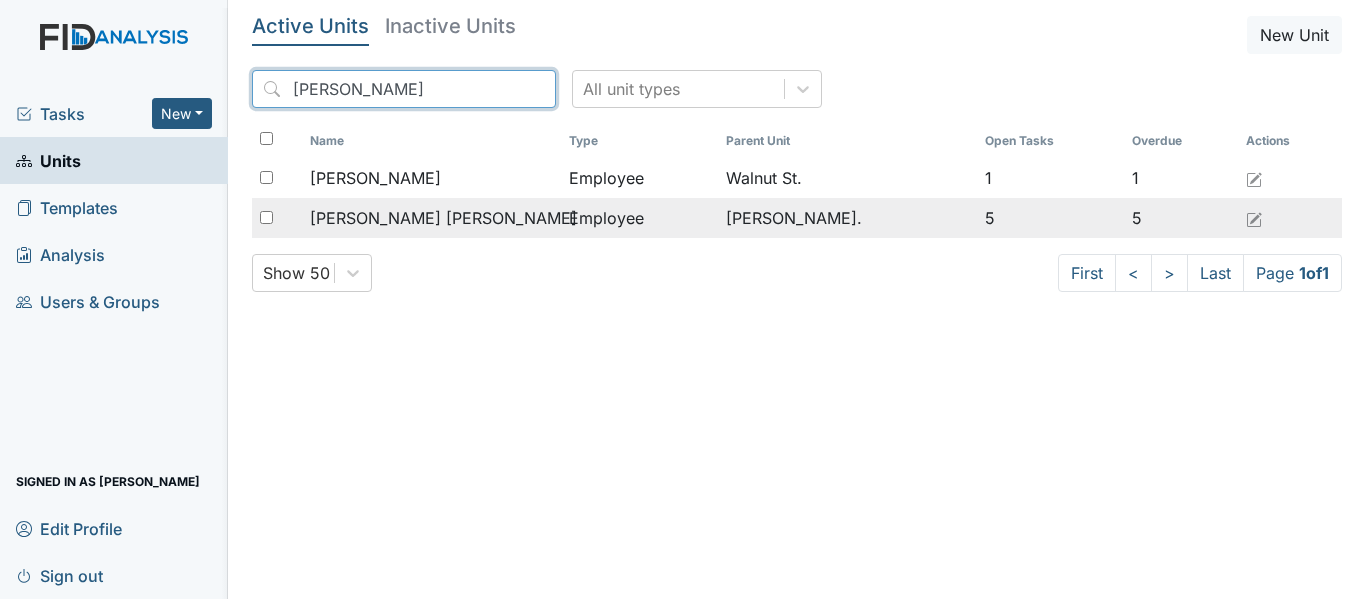 type on "livingston" 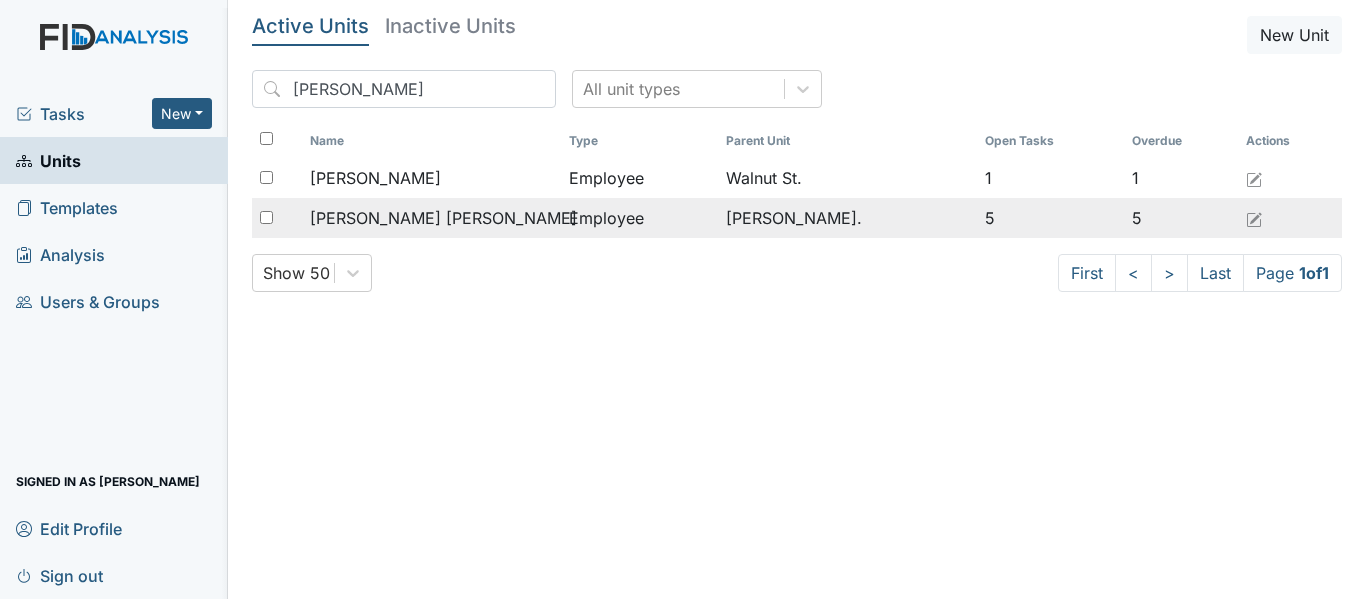 click on "[PERSON_NAME] [PERSON_NAME]" at bounding box center (443, 218) 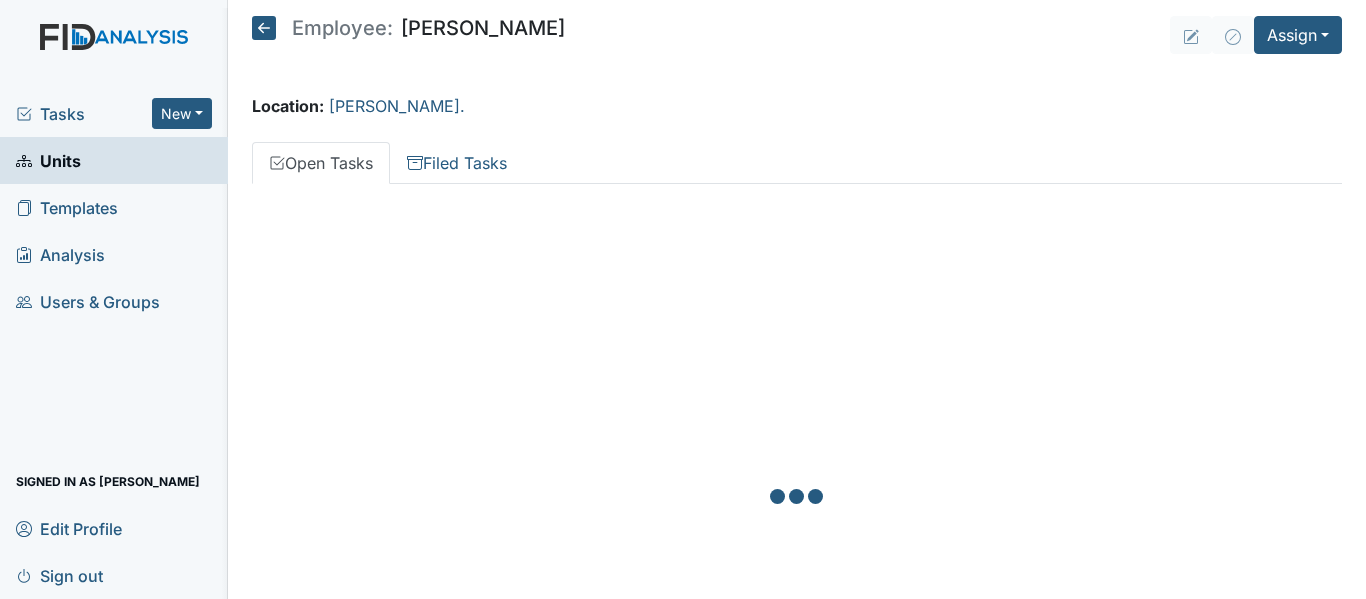 scroll, scrollTop: 0, scrollLeft: 0, axis: both 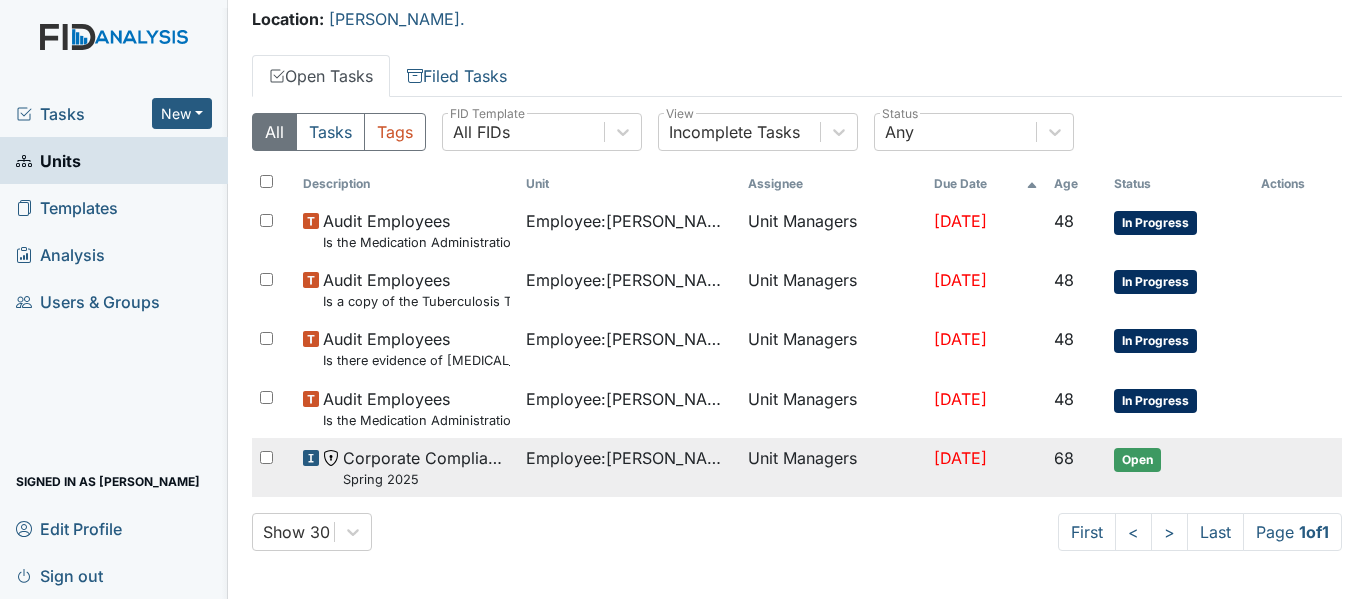 click on "Employee :  Livingston Glaspie, Zakiyah" at bounding box center (629, 467) 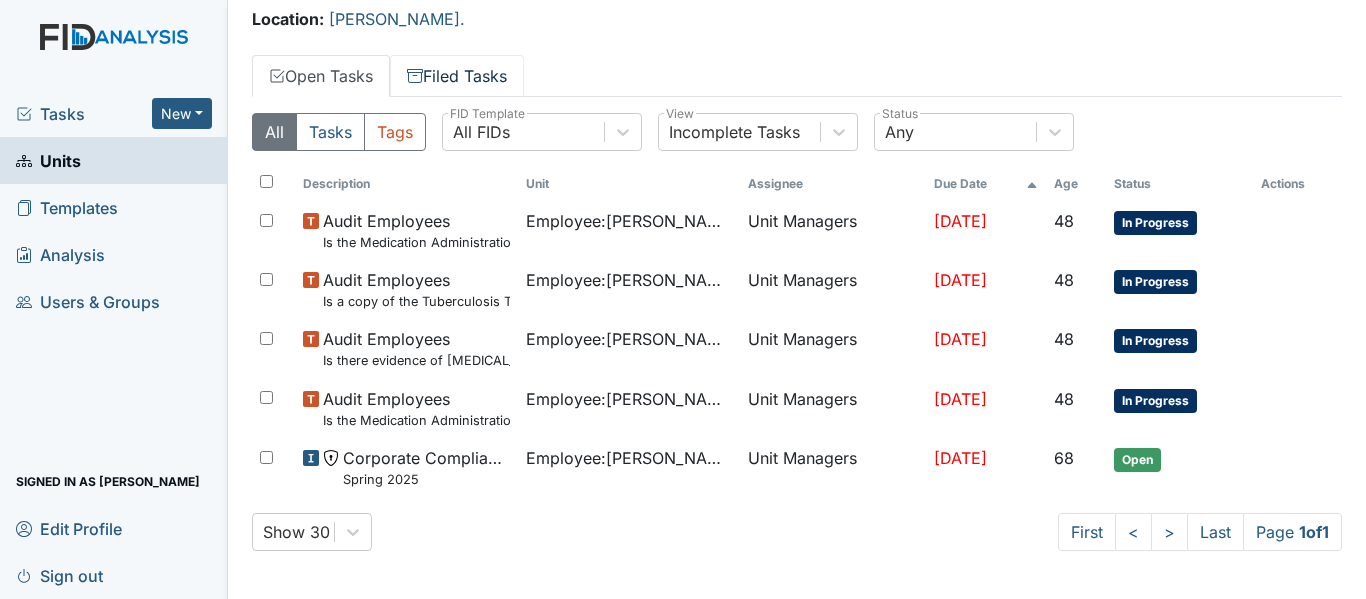 click on "Filed Tasks" at bounding box center [457, 76] 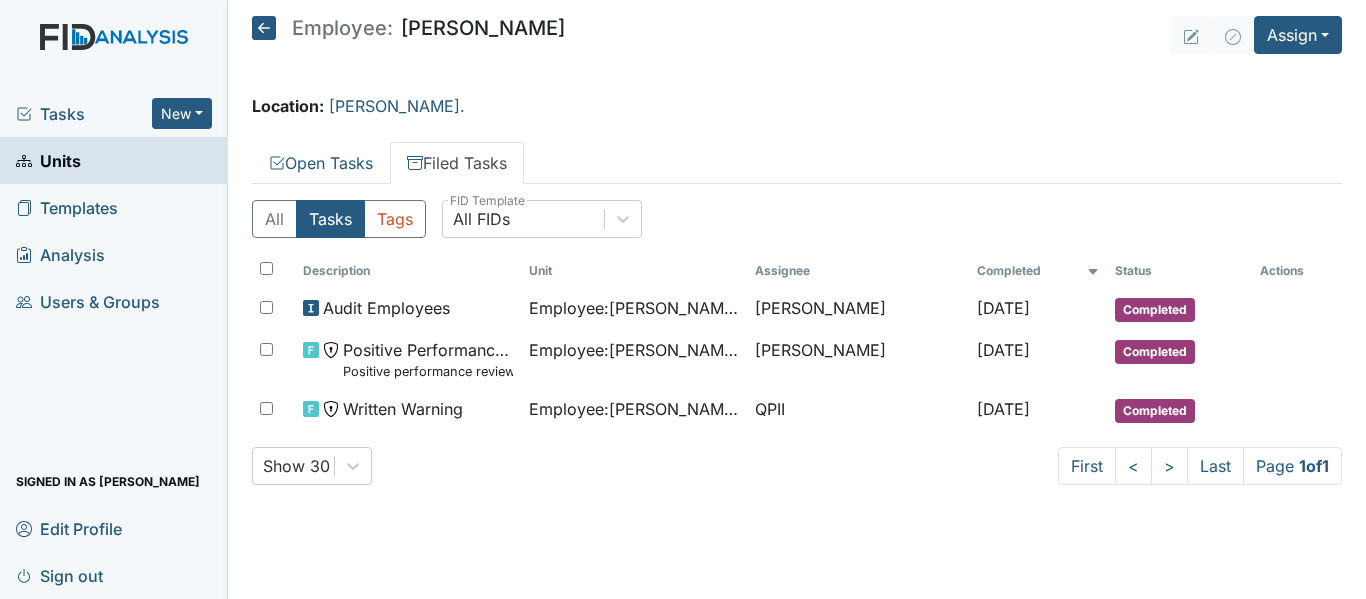 scroll, scrollTop: 0, scrollLeft: 0, axis: both 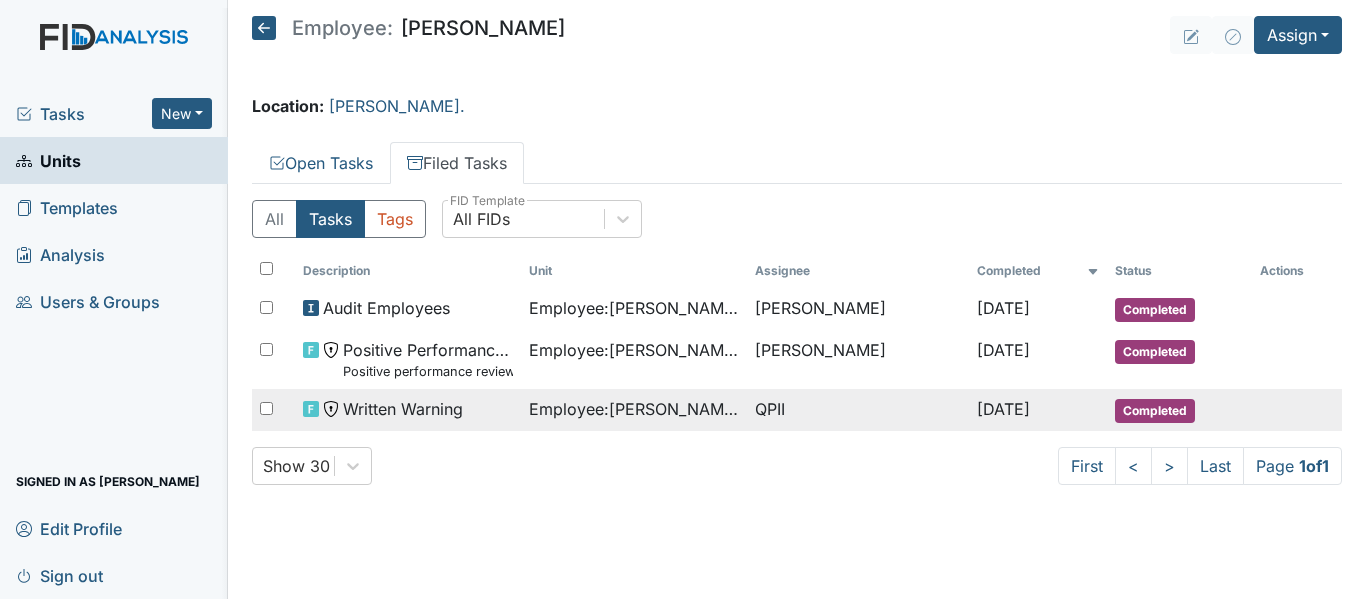 click on "Employee :  Livingston Glaspie, Zakiyah" at bounding box center [634, 409] 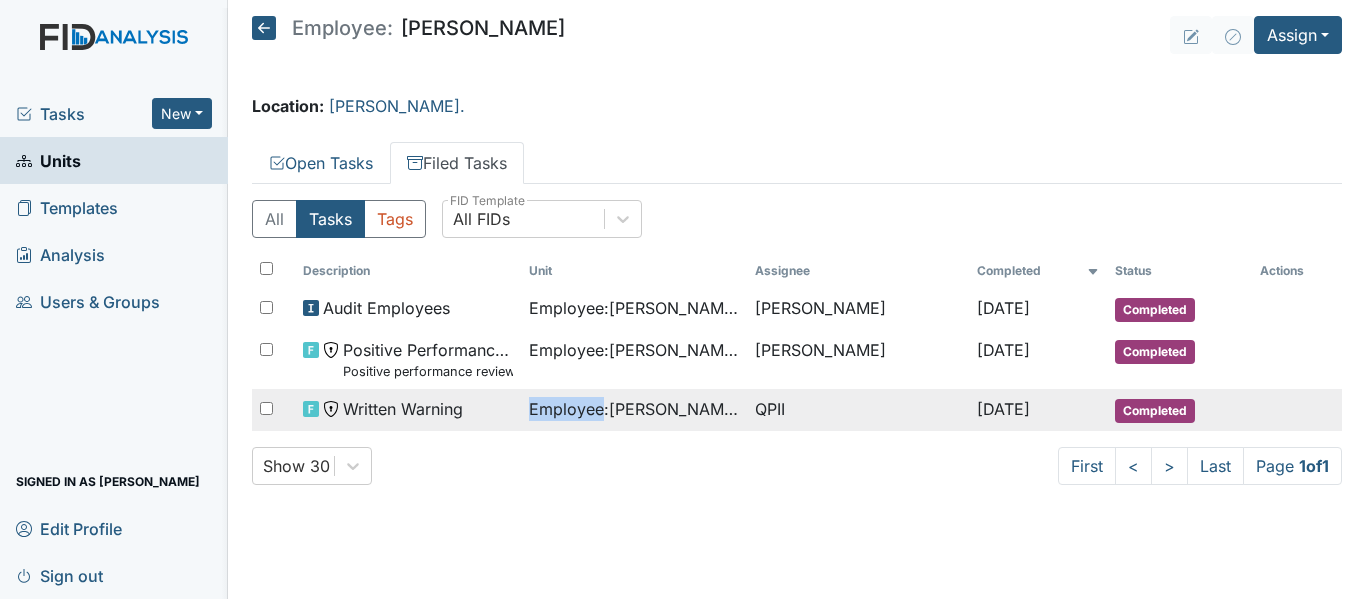 click on "Employee :  Livingston Glaspie, Zakiyah" at bounding box center (634, 409) 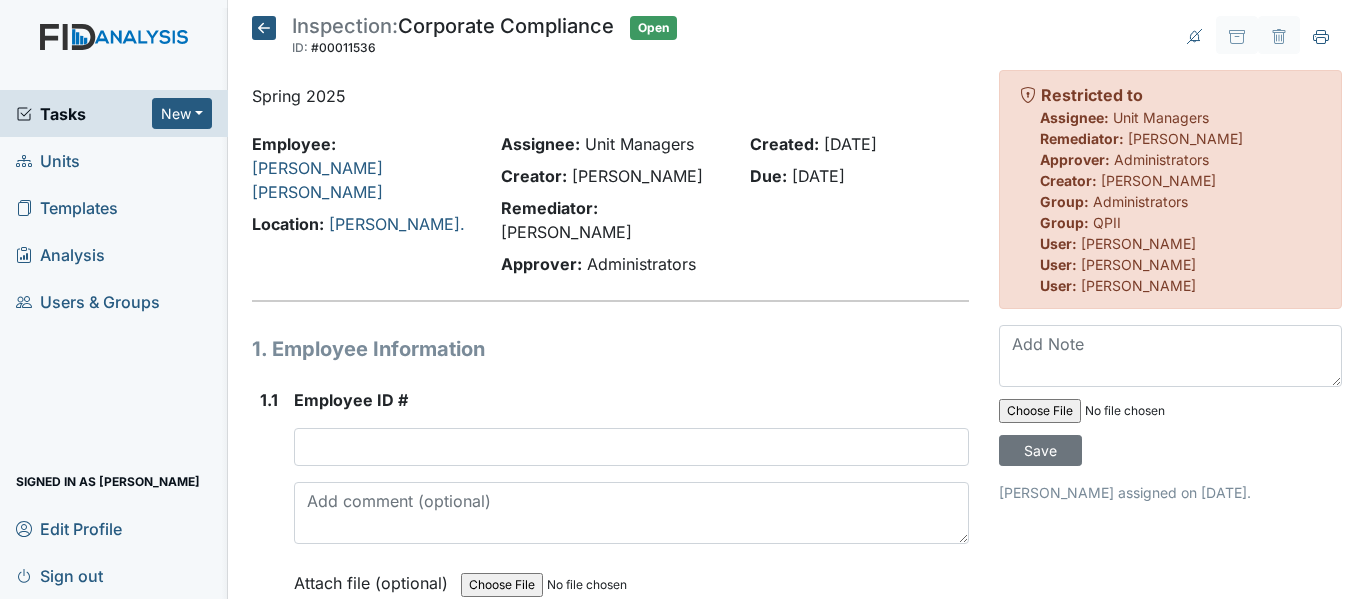 scroll, scrollTop: 0, scrollLeft: 0, axis: both 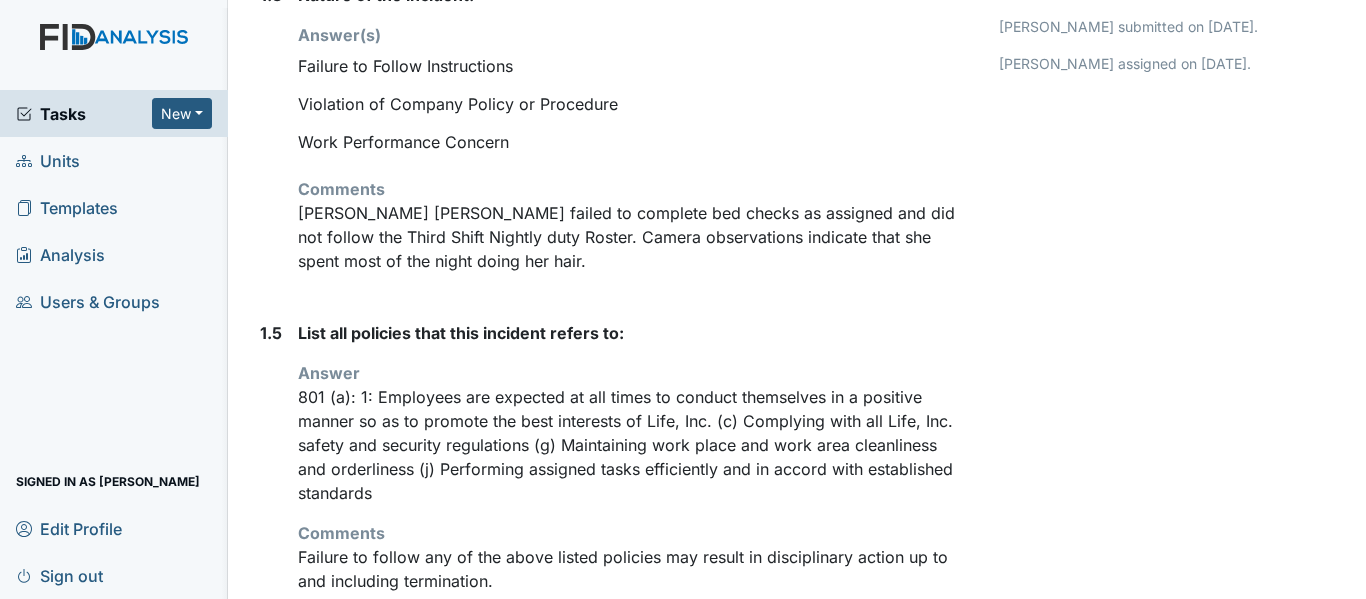click on "Archive Task
×
Are you sure you want to archive this task? It will appear as incomplete on reports.
Archive
Delete Task
×
Are you sure you want to delete this task?
Delete
Restricted to
Assignee:
QPII
Remediator:
QPII
Creator:
Phyllis Langston
Group:
Administrators
Group:
Unit Managers
Group:
QPII
User:
Catherine Price
User:
Amber Pope
Save
Susan Ayers completed on Dec 20, 2024.
Susan Ayers
Dec 20, 2024
reviewed
Phyllis Langston submitted on Dec 19, 2024.
Phyllis Langston assigned on Dec 17, 2024." at bounding box center [1170, 710] 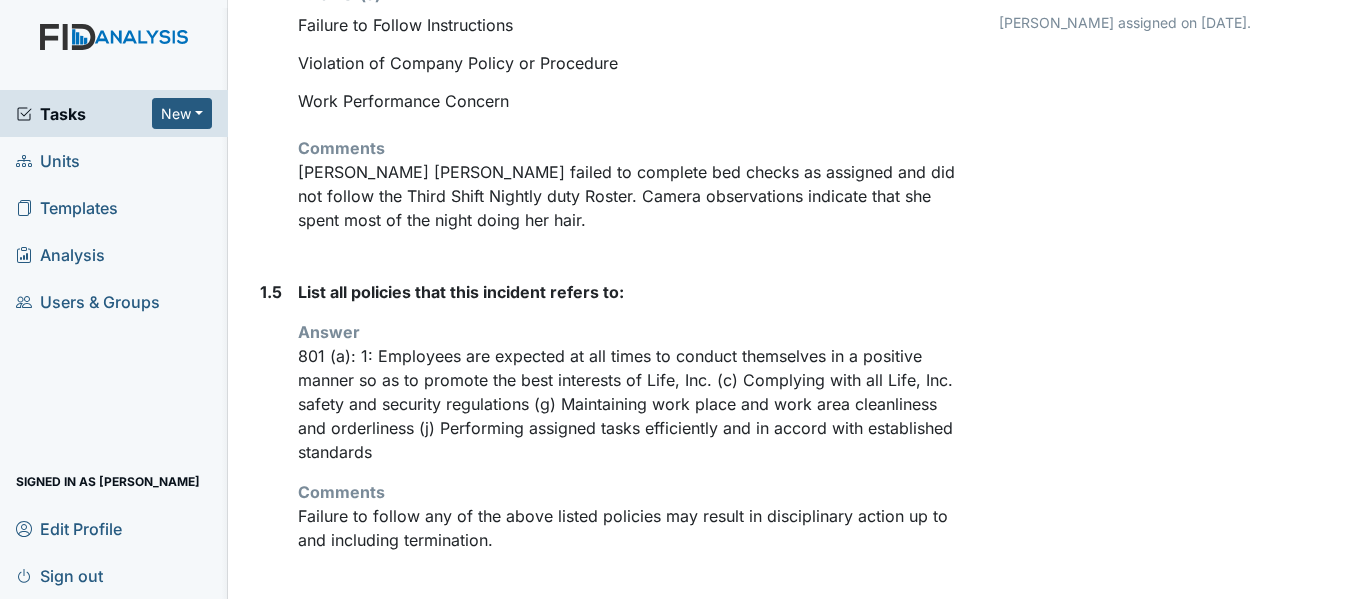 click on "Archive Task
×
Are you sure you want to archive this task? It will appear as incomplete on reports.
Archive
Delete Task
×
Are you sure you want to delete this task?
Delete
Restricted to
Assignee:
QPII
Remediator:
QPII
Creator:
Phyllis Langston
Group:
Administrators
Group:
Unit Managers
Group:
QPII
User:
Catherine Price
User:
Amber Pope
Save
Susan Ayers completed on Dec 20, 2024.
Susan Ayers
Dec 20, 2024
reviewed
Phyllis Langston submitted on Dec 19, 2024.
Phyllis Langston assigned on Dec 17, 2024." at bounding box center [1170, 669] 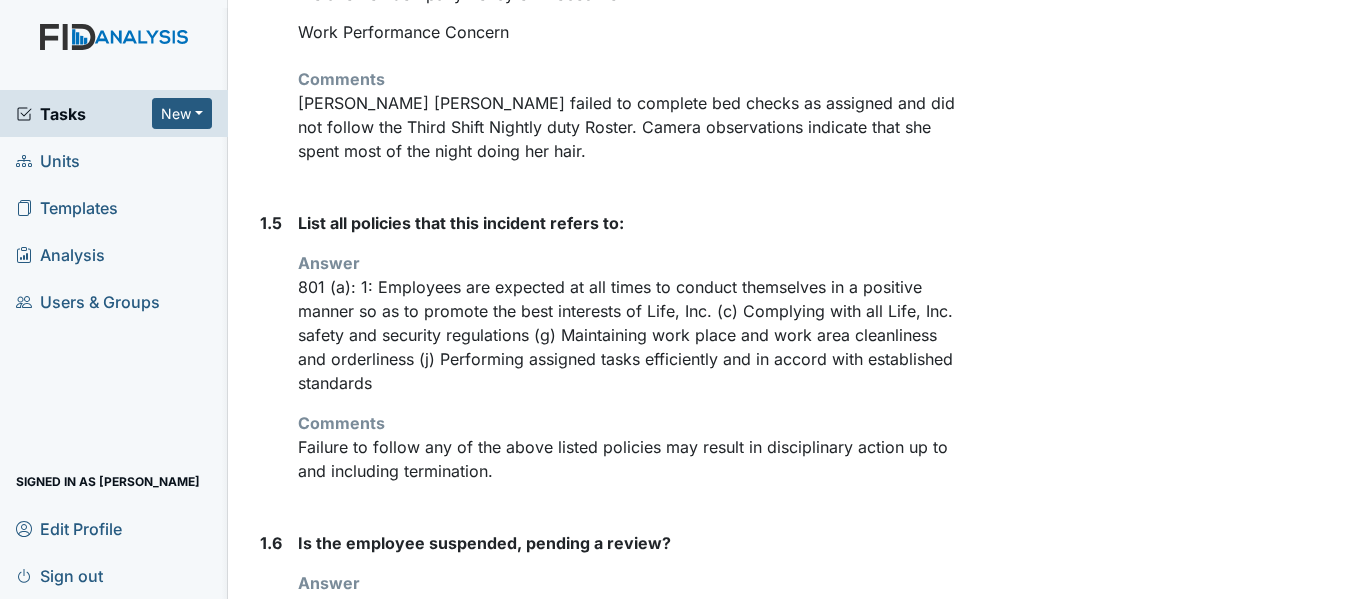 click on "Archive Task
×
Are you sure you want to archive this task? It will appear as incomplete on reports.
Archive
Delete Task
×
Are you sure you want to delete this task?
Delete
Restricted to
Assignee:
QPII
Remediator:
QPII
Creator:
Phyllis Langston
Group:
Administrators
Group:
Unit Managers
Group:
QPII
User:
Catherine Price
User:
Amber Pope
Save
Susan Ayers completed on Dec 20, 2024.
Susan Ayers
Dec 20, 2024
reviewed
Phyllis Langston submitted on Dec 19, 2024.
Phyllis Langston assigned on Dec 17, 2024." at bounding box center [1170, 600] 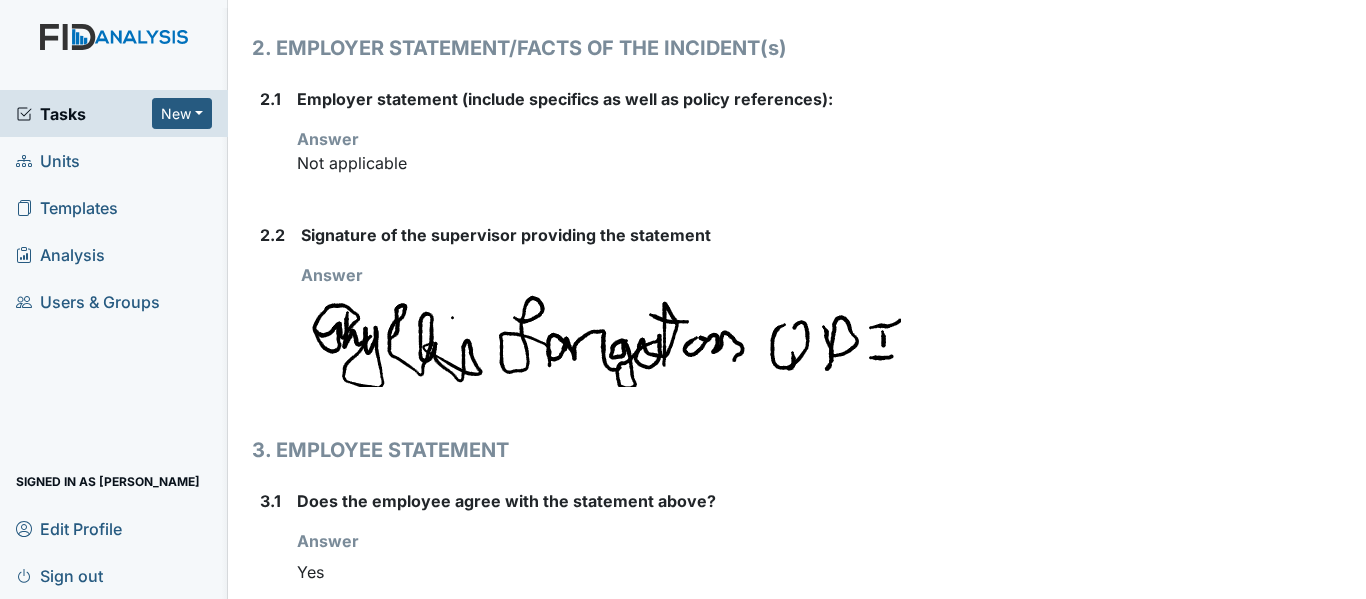 scroll, scrollTop: 1733, scrollLeft: 0, axis: vertical 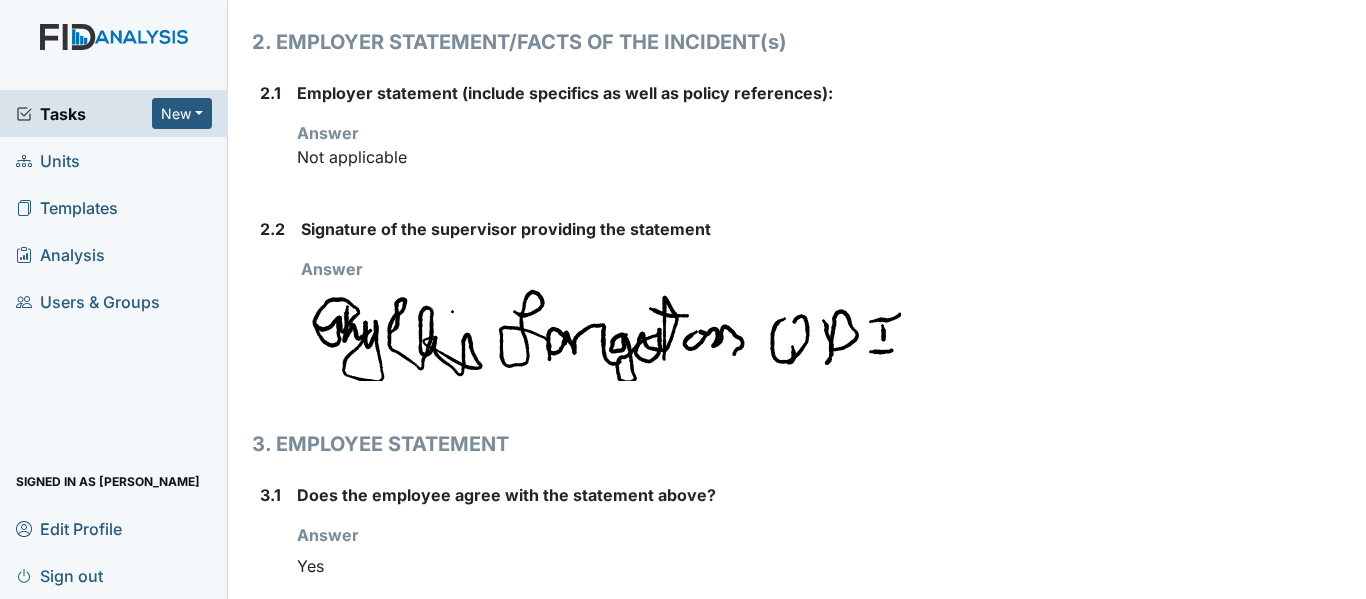 click on "Archive Task
×
Are you sure you want to archive this task? It will appear as incomplete on reports.
Archive
Delete Task
×
Are you sure you want to delete this task?
Delete
Restricted to
Assignee:
QPII
Remediator:
QPII
Creator:
Phyllis Langston
Group:
Administrators
Group:
Unit Managers
Group:
QPII
User:
Catherine Price
User:
Amber Pope
Save
Susan Ayers completed on Dec 20, 2024.
Susan Ayers
Dec 20, 2024
reviewed
Phyllis Langston submitted on Dec 19, 2024.
Phyllis Langston assigned on Dec 17, 2024." at bounding box center (1170, -412) 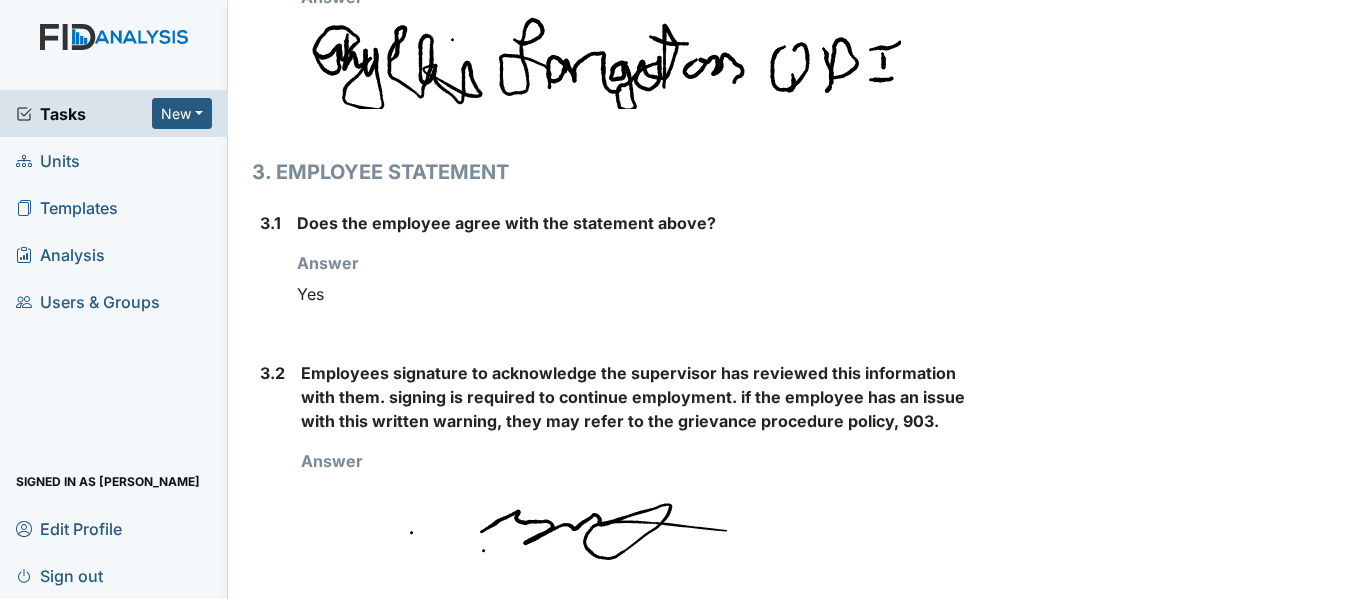 scroll, scrollTop: 2027, scrollLeft: 0, axis: vertical 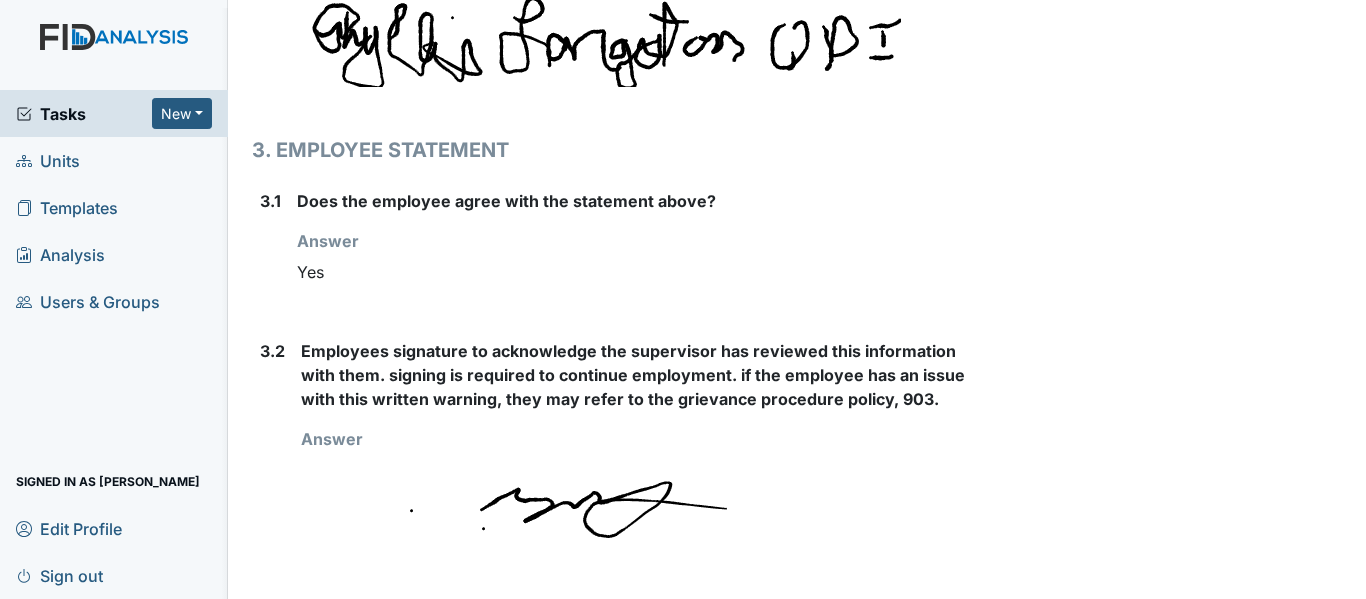 click on "Archive Task
×
Are you sure you want to archive this task? It will appear as incomplete on reports.
Archive
Delete Task
×
Are you sure you want to delete this task?
Delete
Restricted to
Assignee:
QPII
Remediator:
QPII
Creator:
Phyllis Langston
Group:
Administrators
Group:
Unit Managers
Group:
QPII
User:
Catherine Price
User:
Amber Pope
Save
Susan Ayers completed on Dec 20, 2024.
Susan Ayers
Dec 20, 2024
reviewed
Phyllis Langston submitted on Dec 19, 2024.
Phyllis Langston assigned on Dec 17, 2024." at bounding box center (1170, -706) 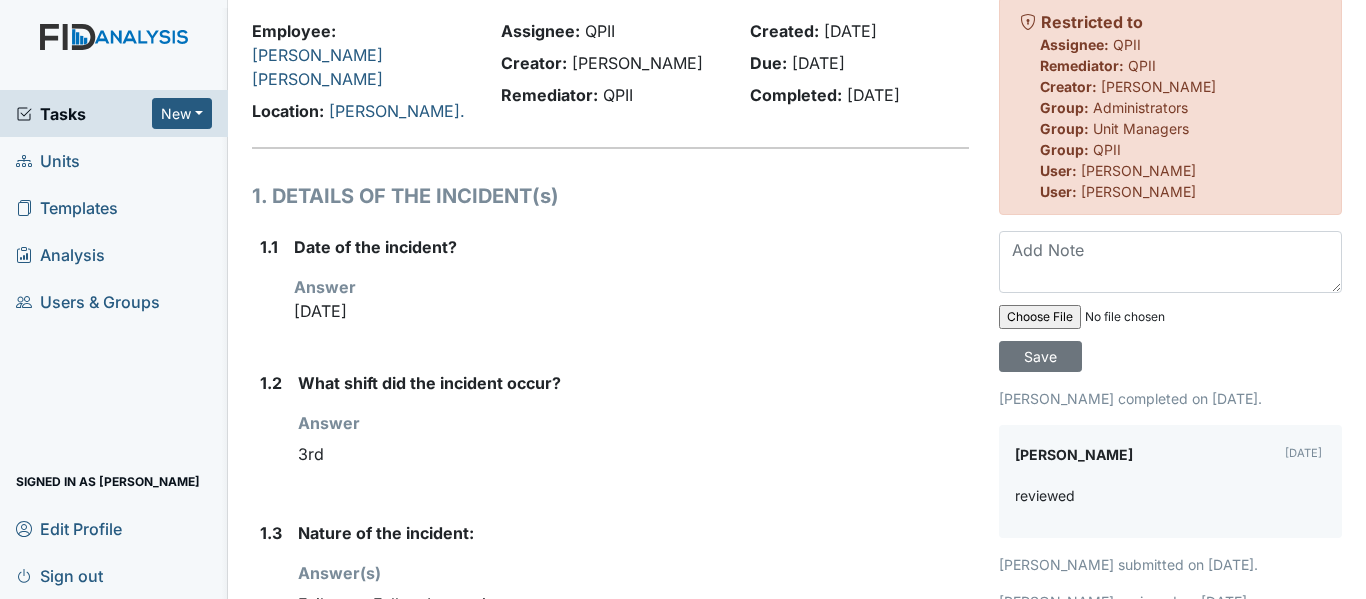 scroll, scrollTop: 0, scrollLeft: 0, axis: both 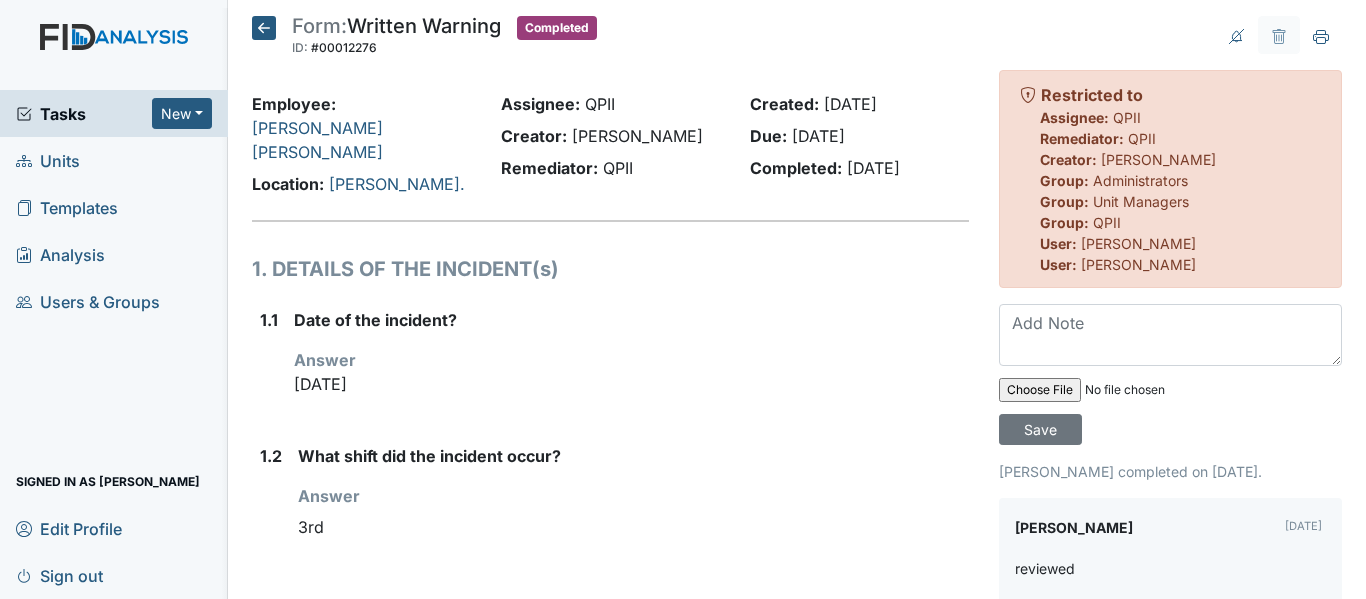 click 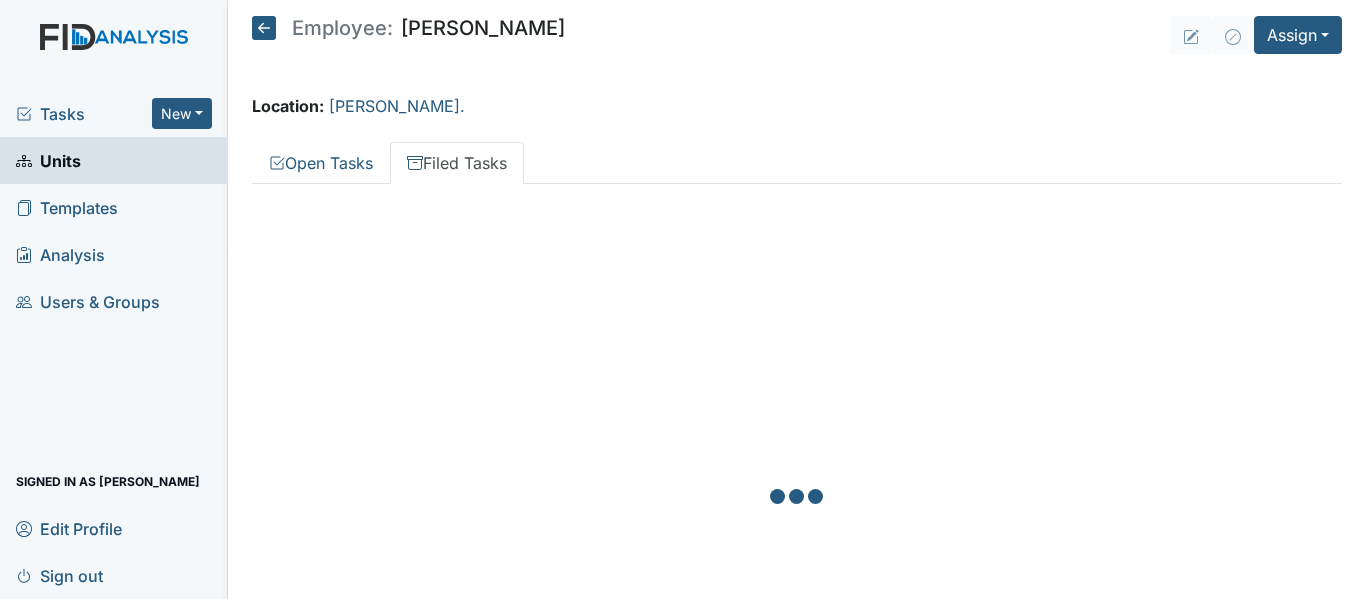scroll, scrollTop: 0, scrollLeft: 0, axis: both 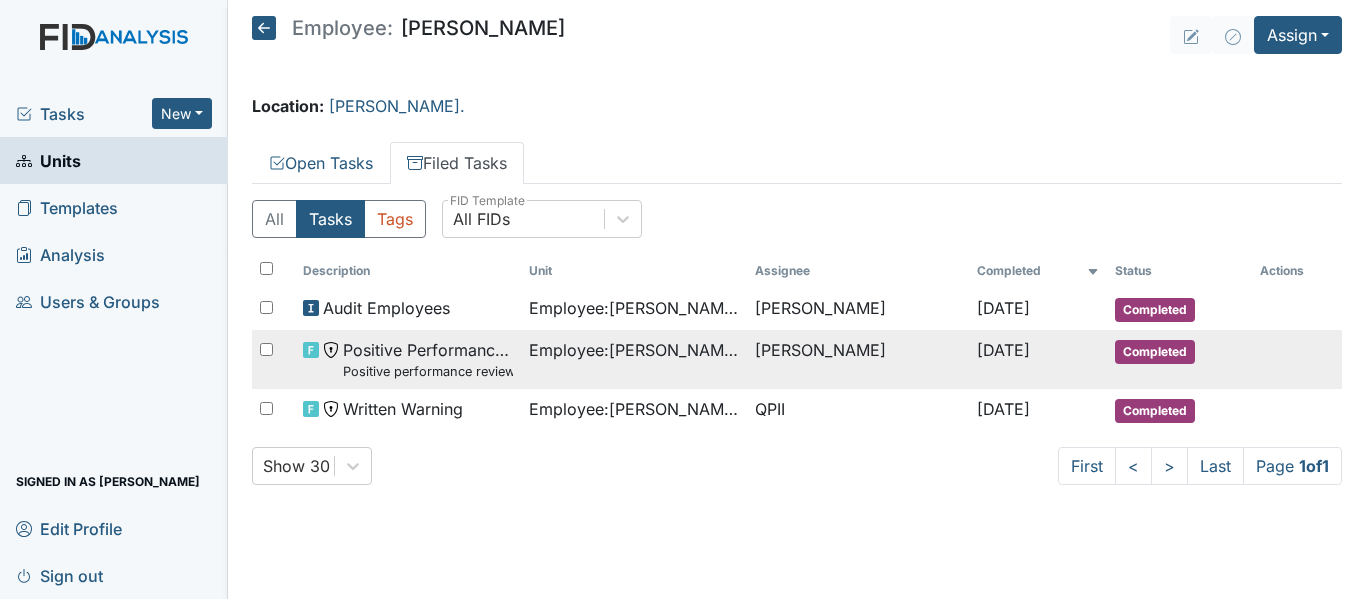 click on "Positive Performance Review Positive performance review" at bounding box center [408, 359] 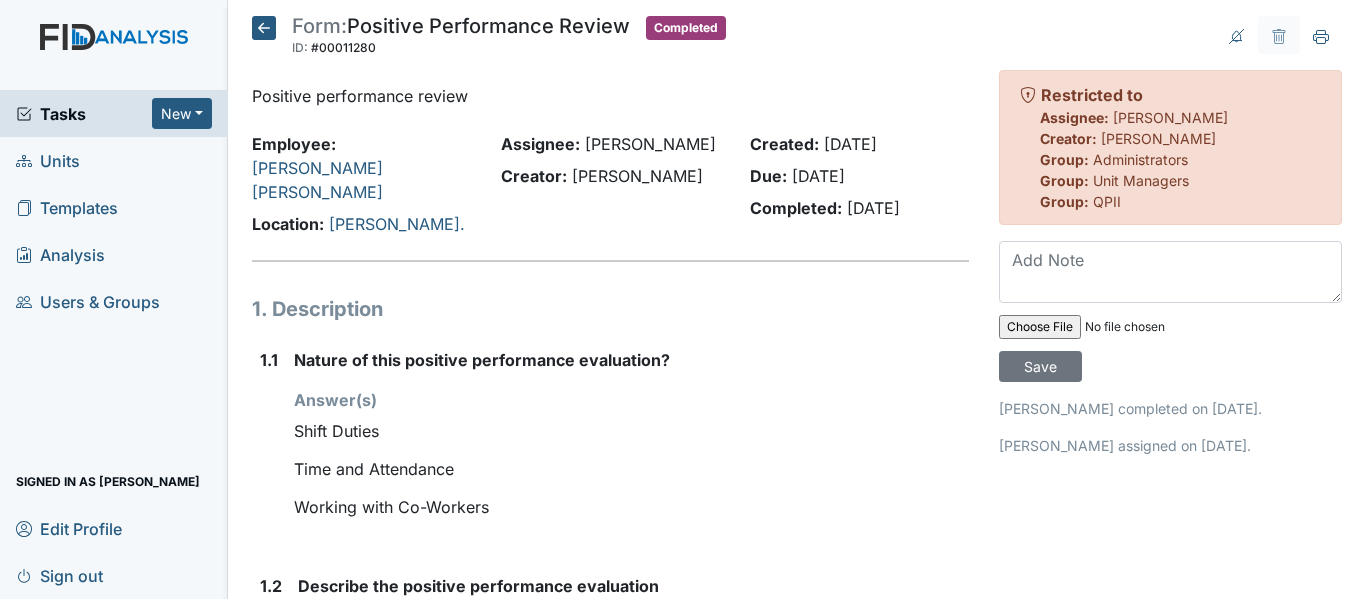 scroll, scrollTop: 0, scrollLeft: 0, axis: both 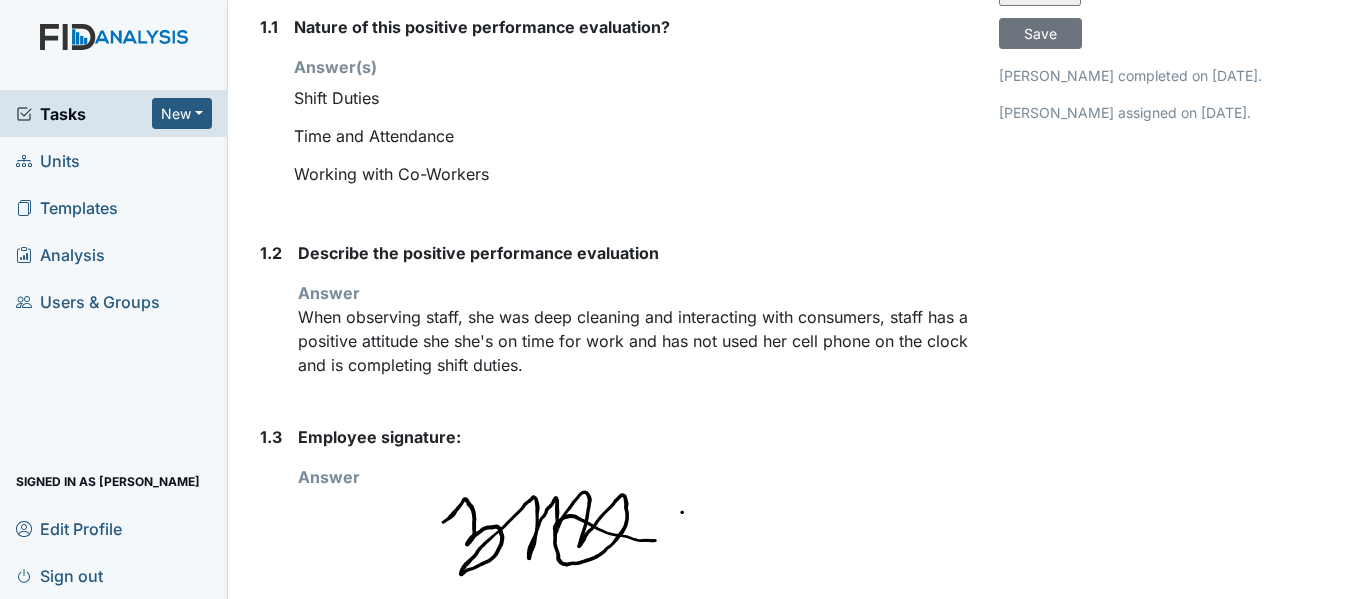 click on "Form:
Positive Performance Review
ID:
#00011280
Completed
Autosaving...
Positive performance review
Employee:
Livingston Glaspie, Zakiyah
Location:
William St.
Assignee:
Johnesha Tomlinson
Creator:
Johnesha Tomlinson
Created:
Feb 15, 2025
Due:
Mar 1, 2025
Completed:
Feb 15, 2025
1. Description
1.1
Nature of this positive performance evaluation?
Answer(s)
Shift Duties
Time and Attendance
Working with Co-Workers
1.2
Describe the positive performance evaluation
Answer
When observing staff, she was deep cleaning and interacting with consumers, staff has a positive attitude she she's on time for work and has not used her cell phone on the clock and is completing shift duties.
1.3
Employee signature:
Answer" at bounding box center [610, 160] 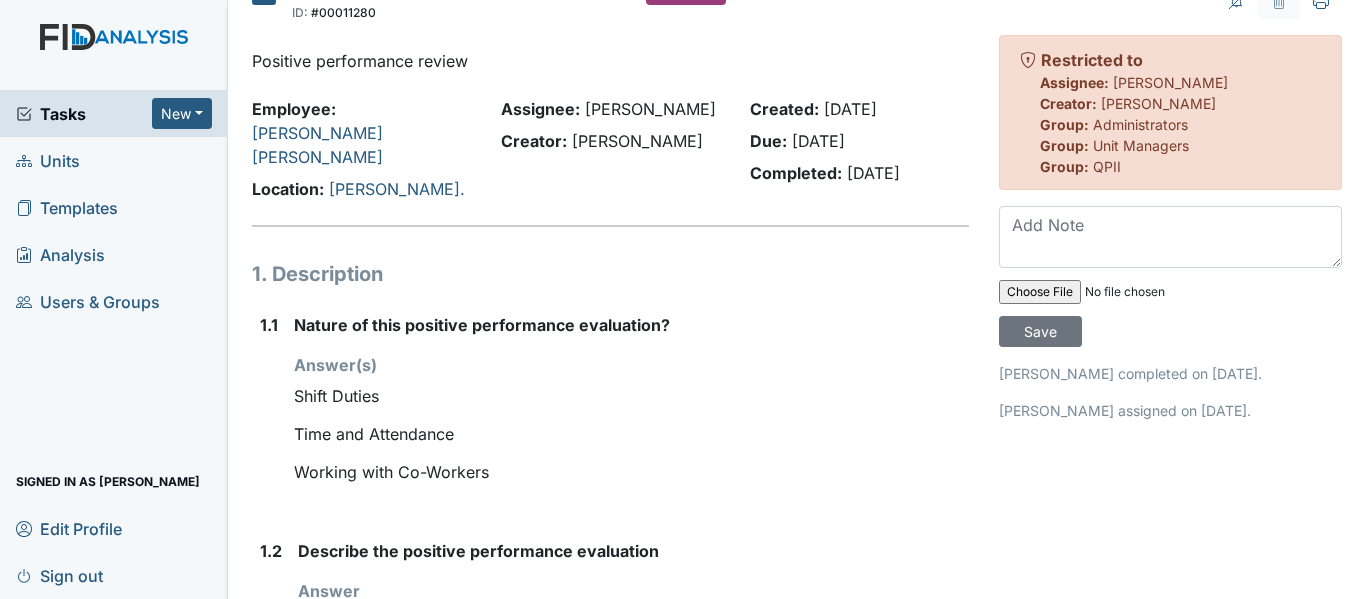 scroll, scrollTop: 0, scrollLeft: 0, axis: both 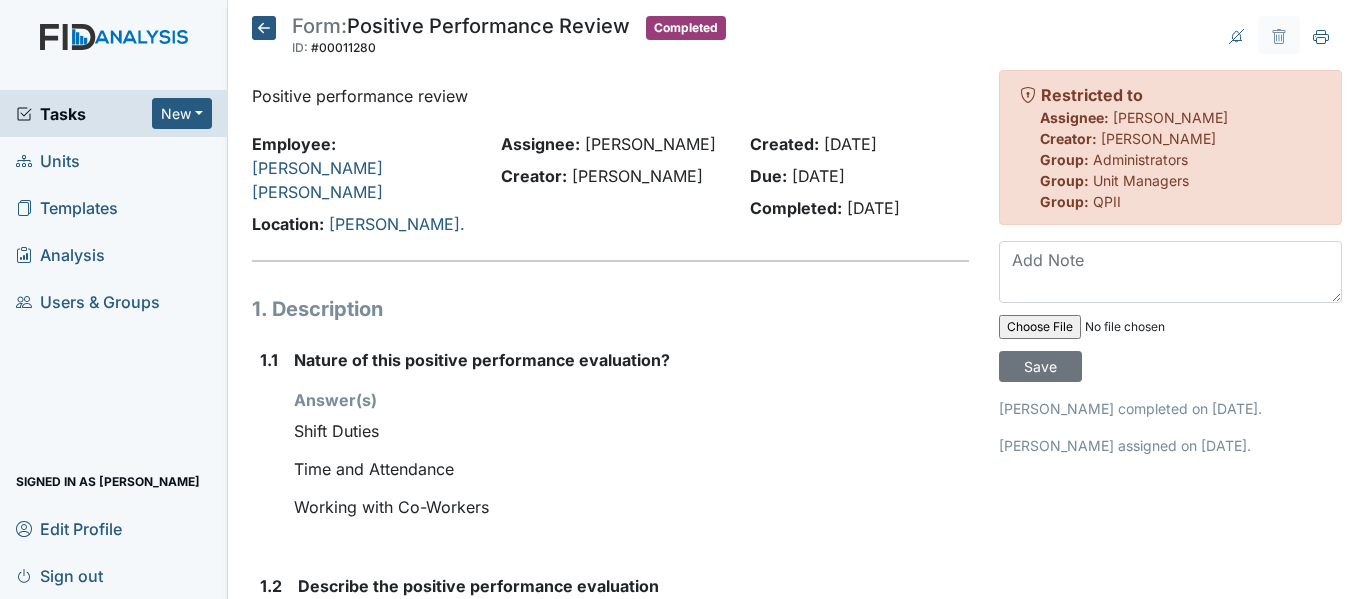 click 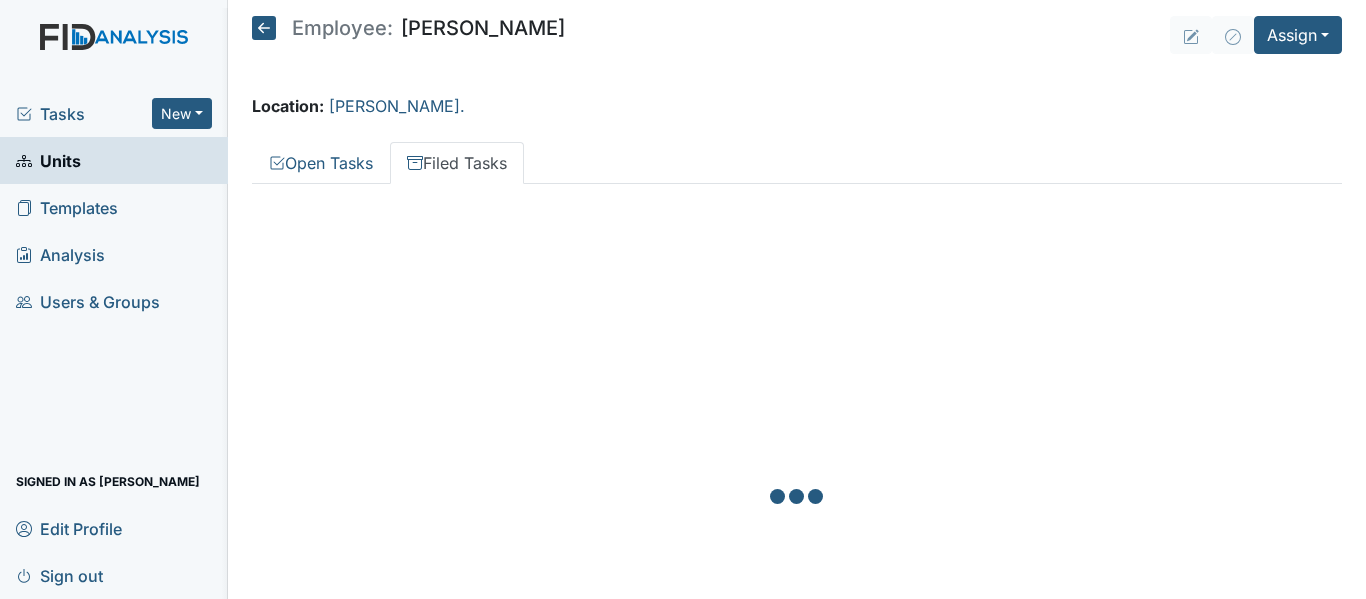 scroll, scrollTop: 0, scrollLeft: 0, axis: both 